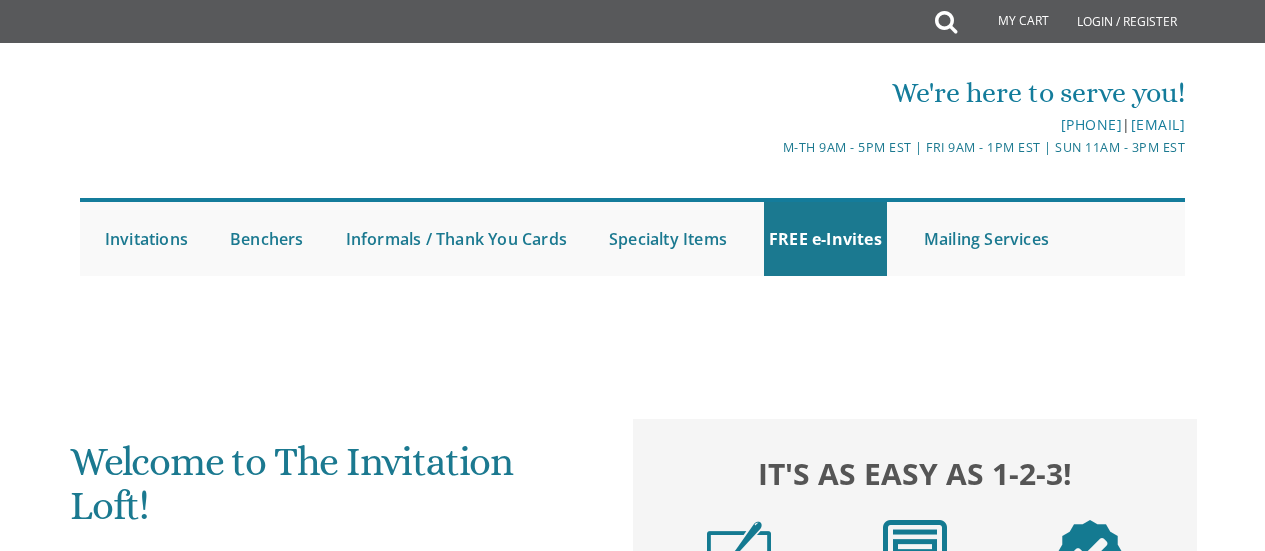 scroll, scrollTop: 0, scrollLeft: 0, axis: both 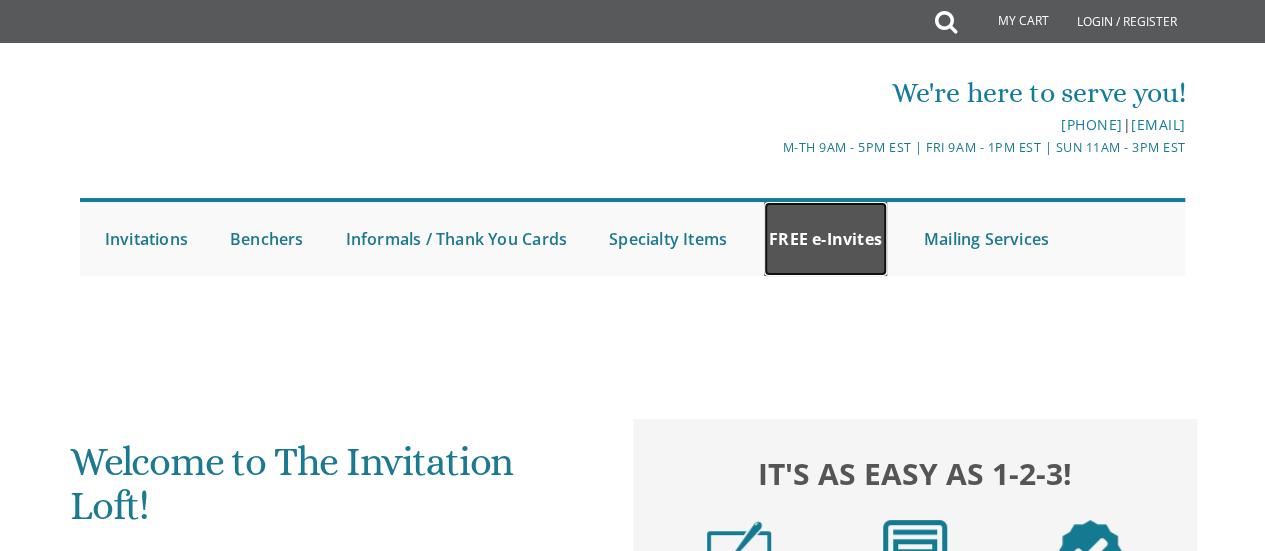 click on "FREE e-Invites" at bounding box center [825, 239] 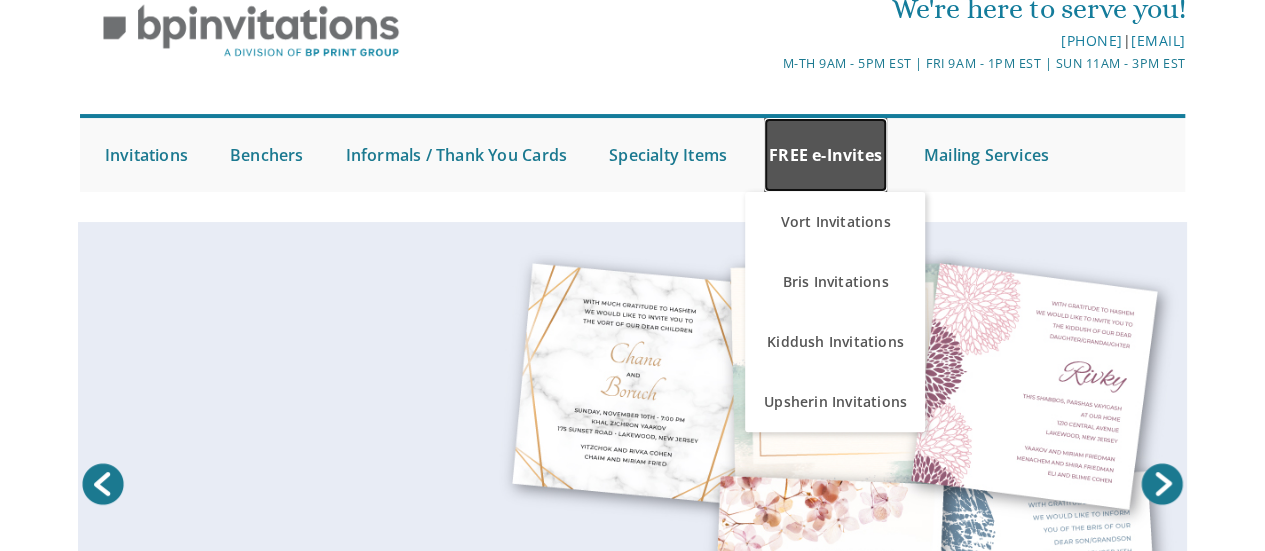scroll, scrollTop: 85, scrollLeft: 0, axis: vertical 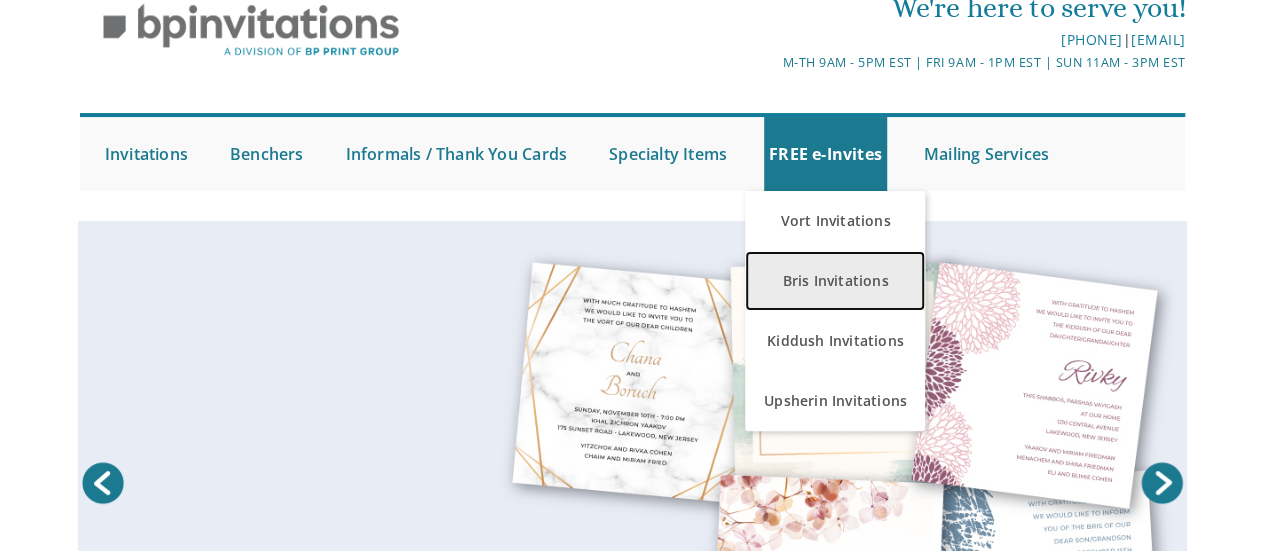 click on "Bris Invitations" at bounding box center [835, 281] 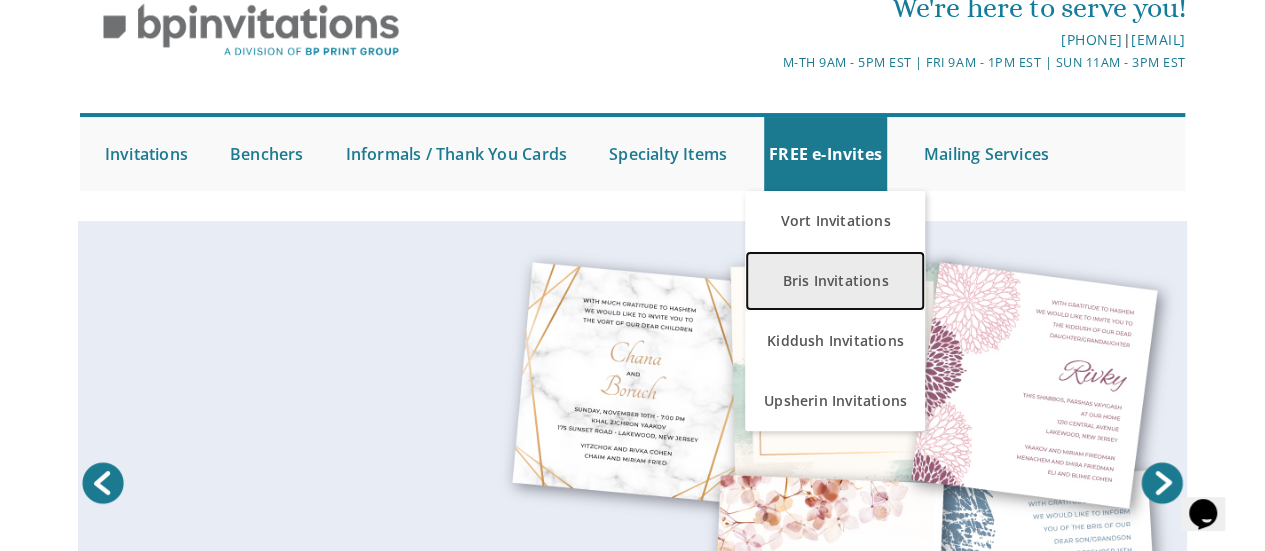 scroll, scrollTop: 0, scrollLeft: 0, axis: both 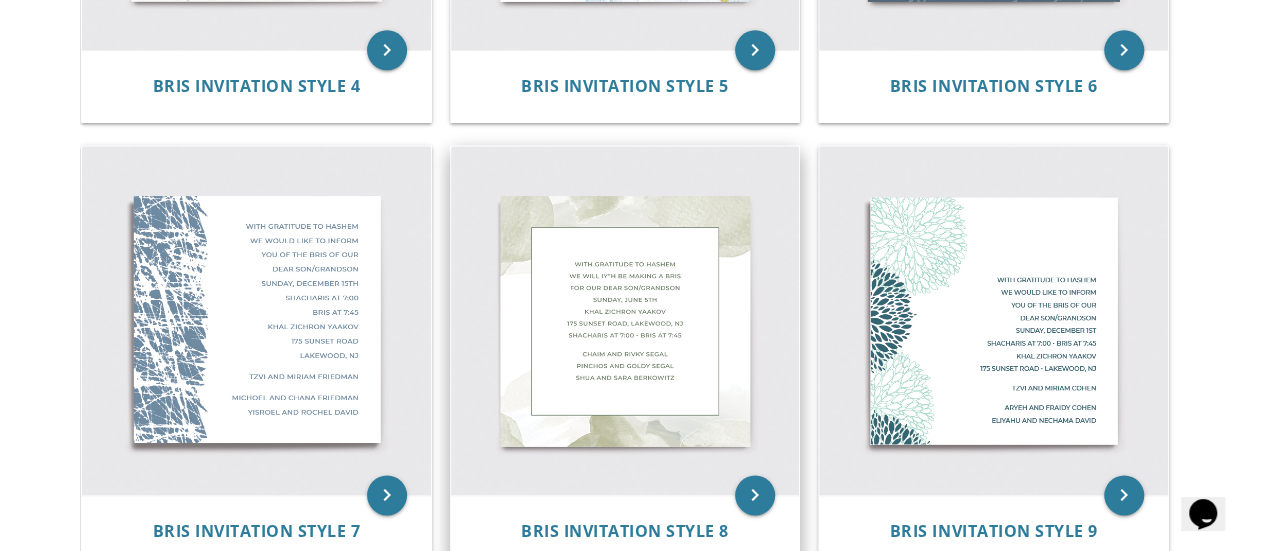 click at bounding box center (625, 320) 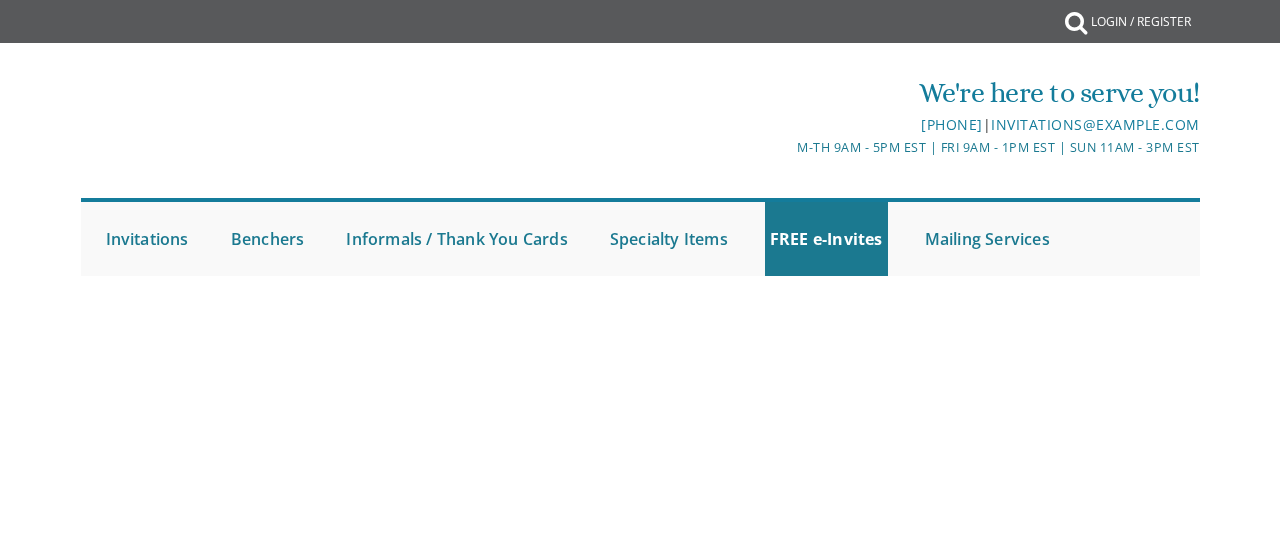 scroll, scrollTop: 0, scrollLeft: 0, axis: both 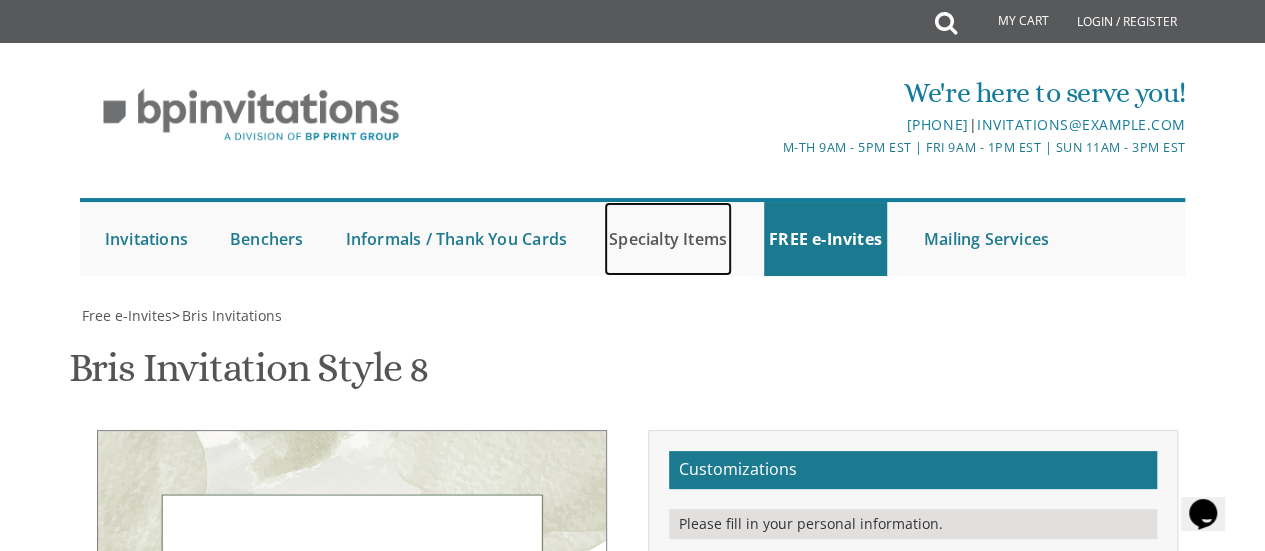 click on "Specialty Items" at bounding box center (668, 239) 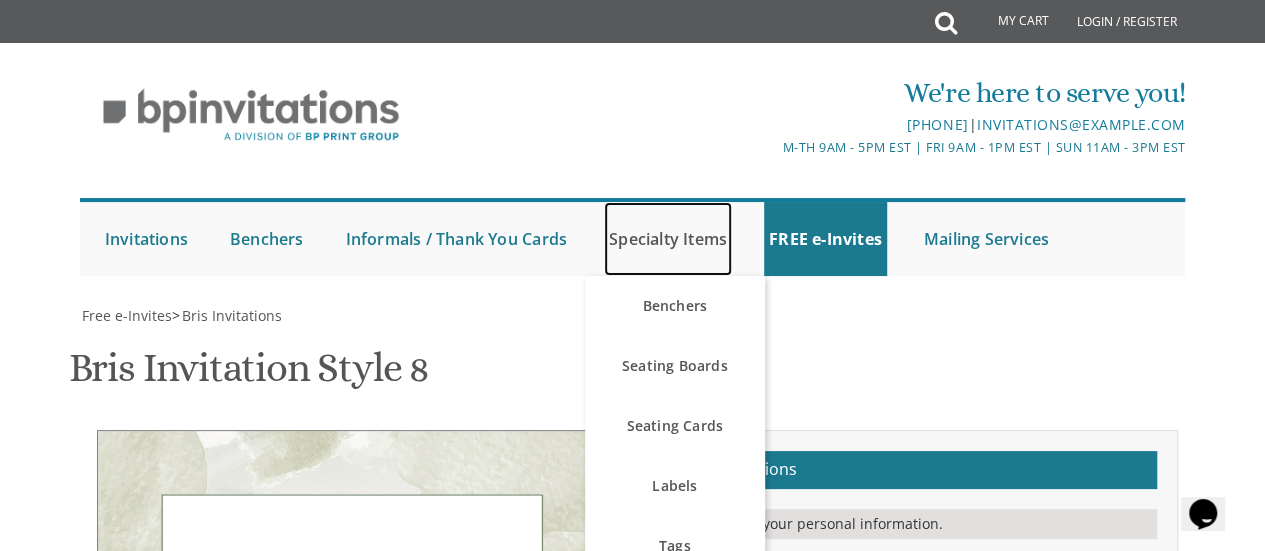 scroll, scrollTop: 0, scrollLeft: 0, axis: both 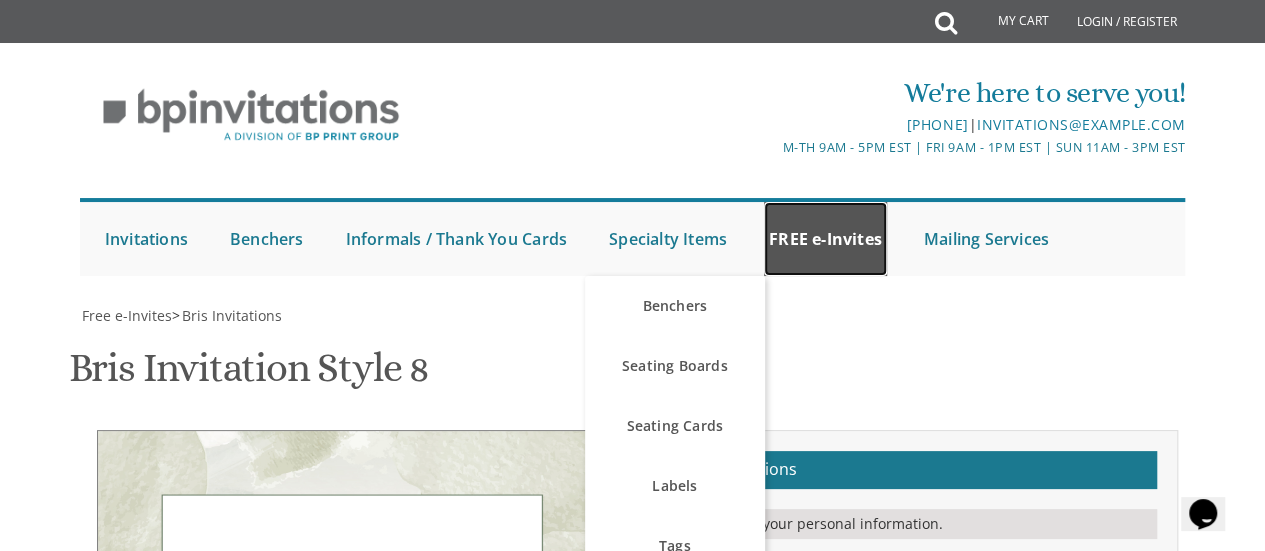 click on "FREE e-Invites" at bounding box center (825, 239) 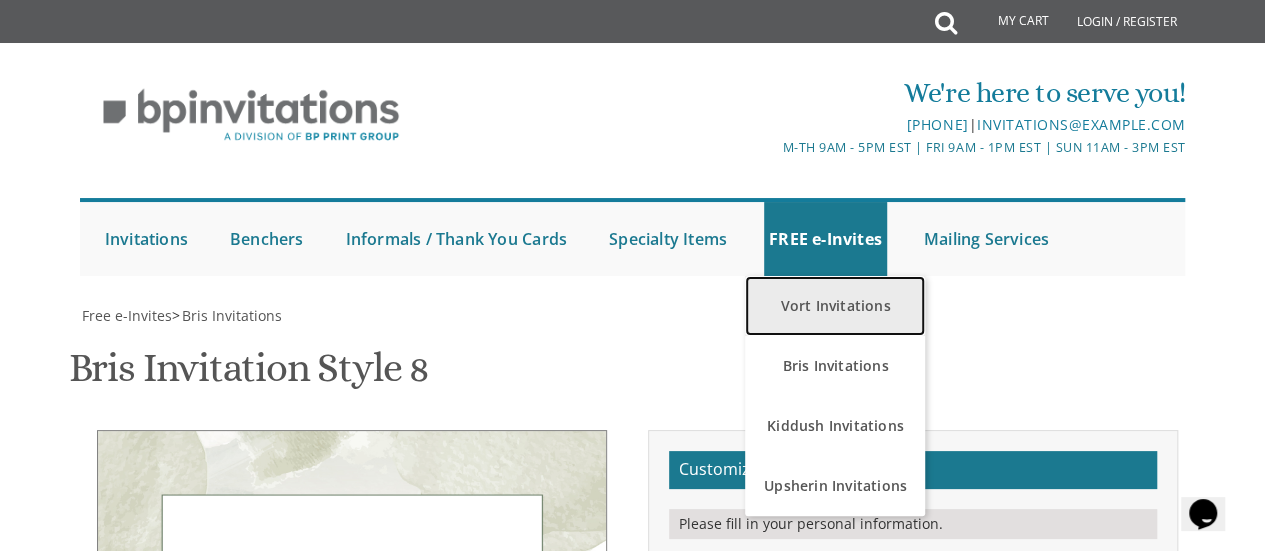 click on "Vort Invitations" at bounding box center [835, 306] 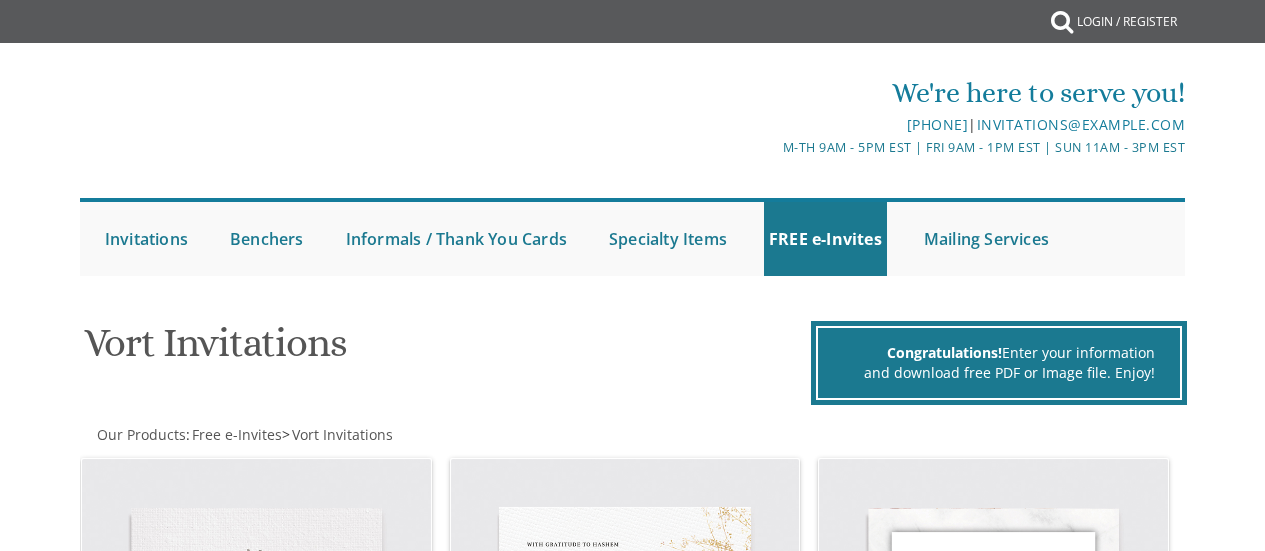 scroll, scrollTop: 0, scrollLeft: 0, axis: both 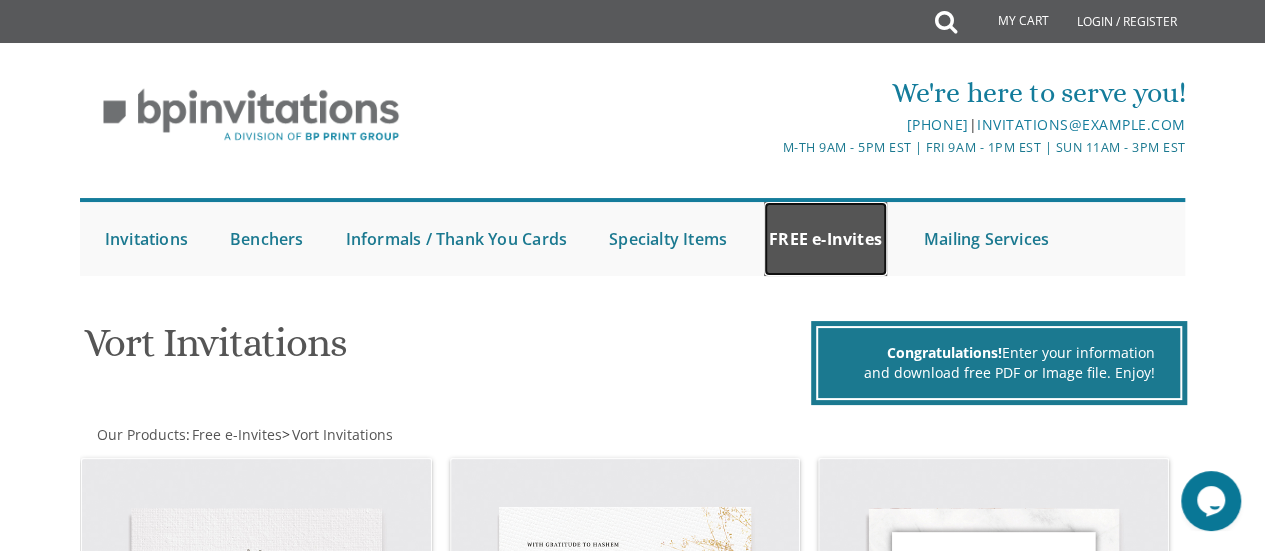 click on "FREE e-Invites" at bounding box center (825, 239) 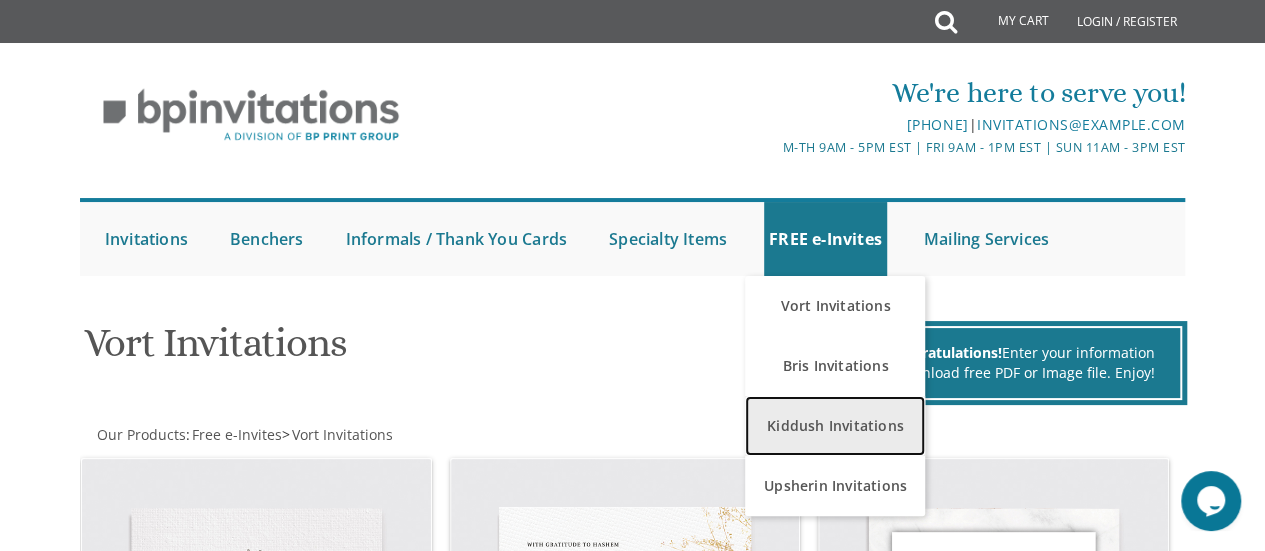 click on "Kiddush Invitations" at bounding box center (835, 426) 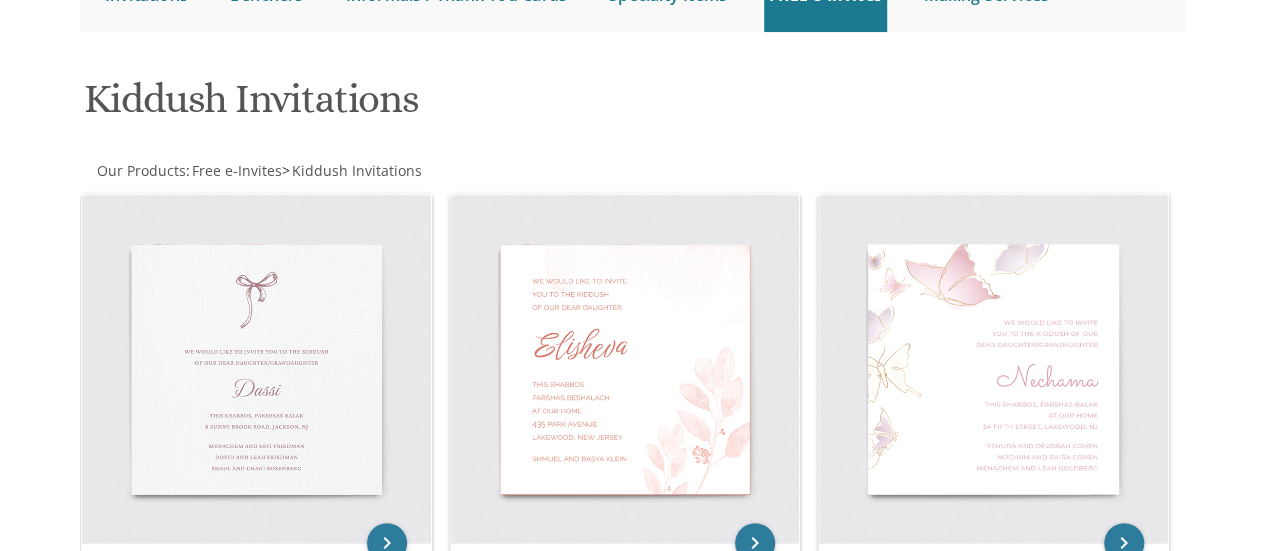 scroll, scrollTop: 0, scrollLeft: 0, axis: both 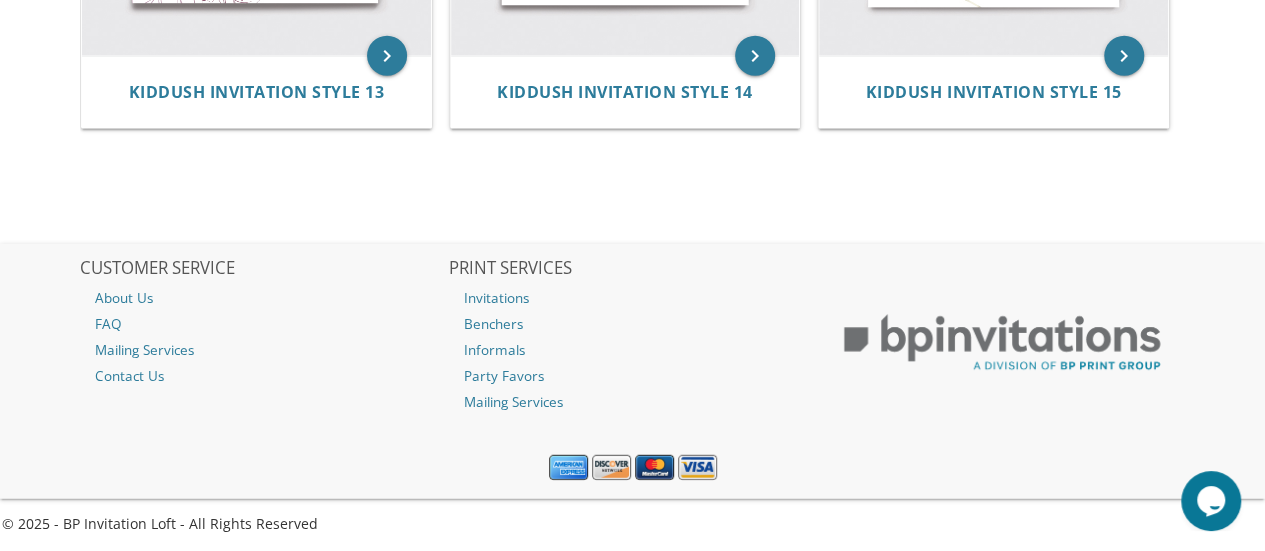 click at bounding box center (632, 467) 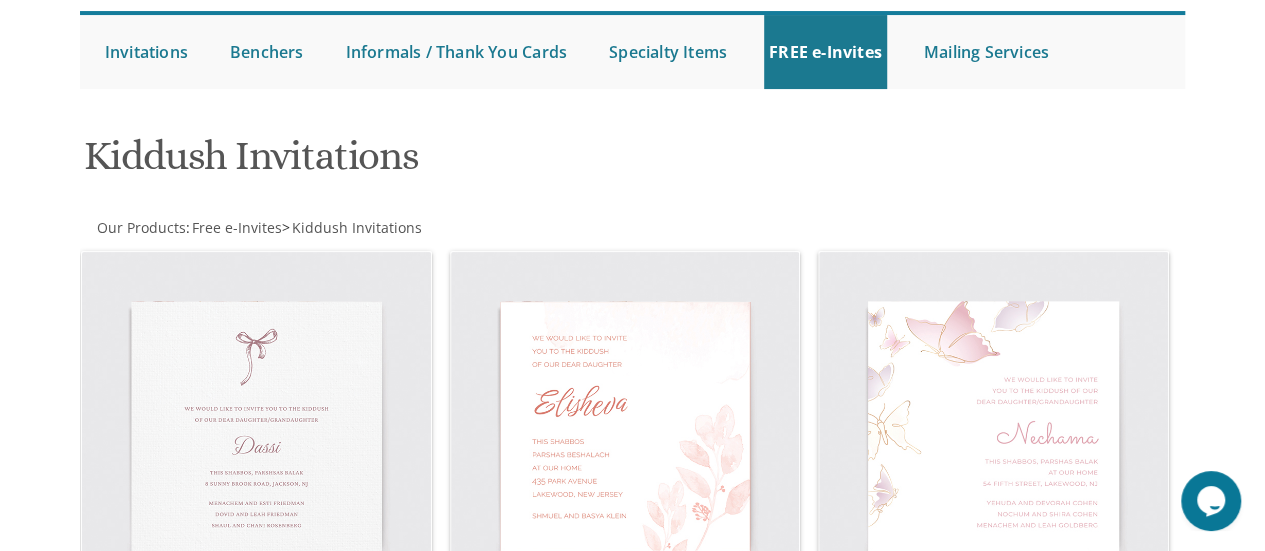 scroll, scrollTop: 0, scrollLeft: 0, axis: both 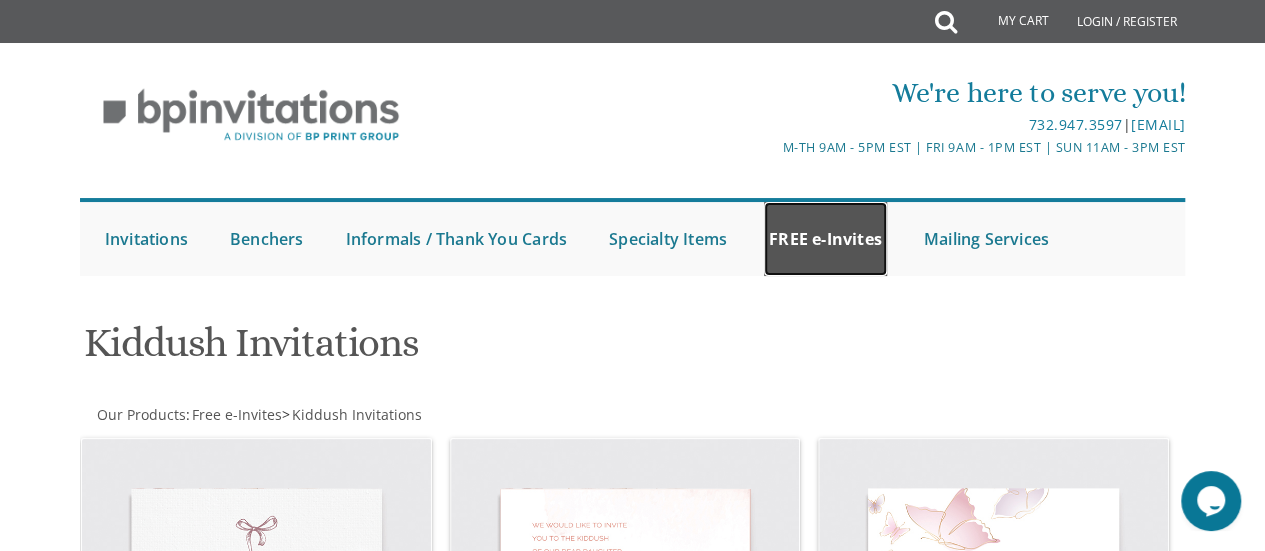 click on "FREE e-Invites" at bounding box center [825, 239] 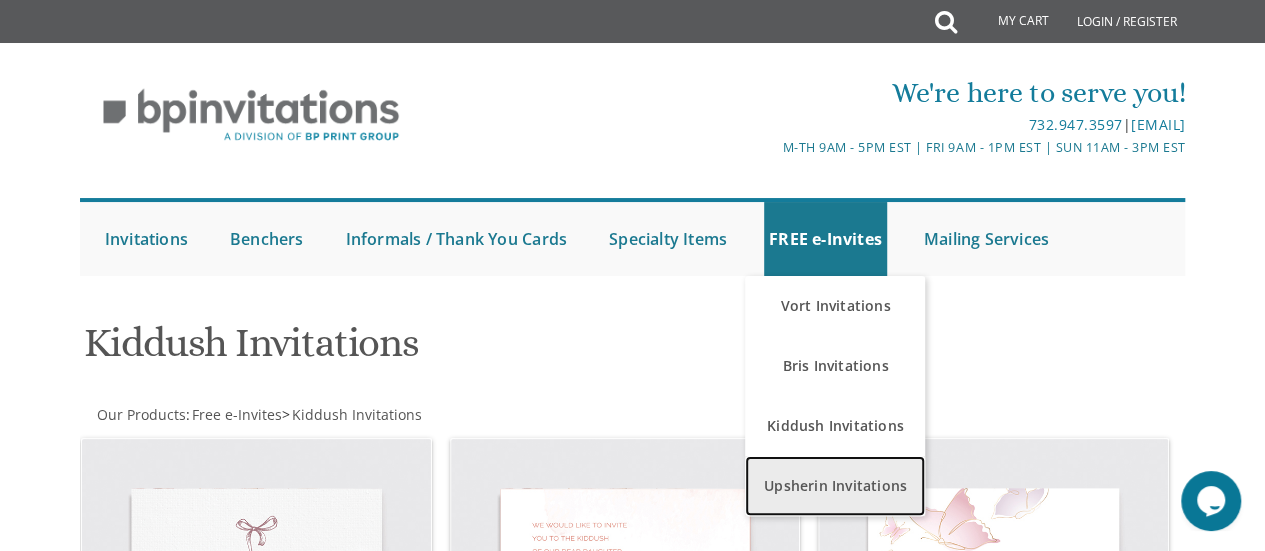 click on "Upsherin Invitations" at bounding box center (835, 486) 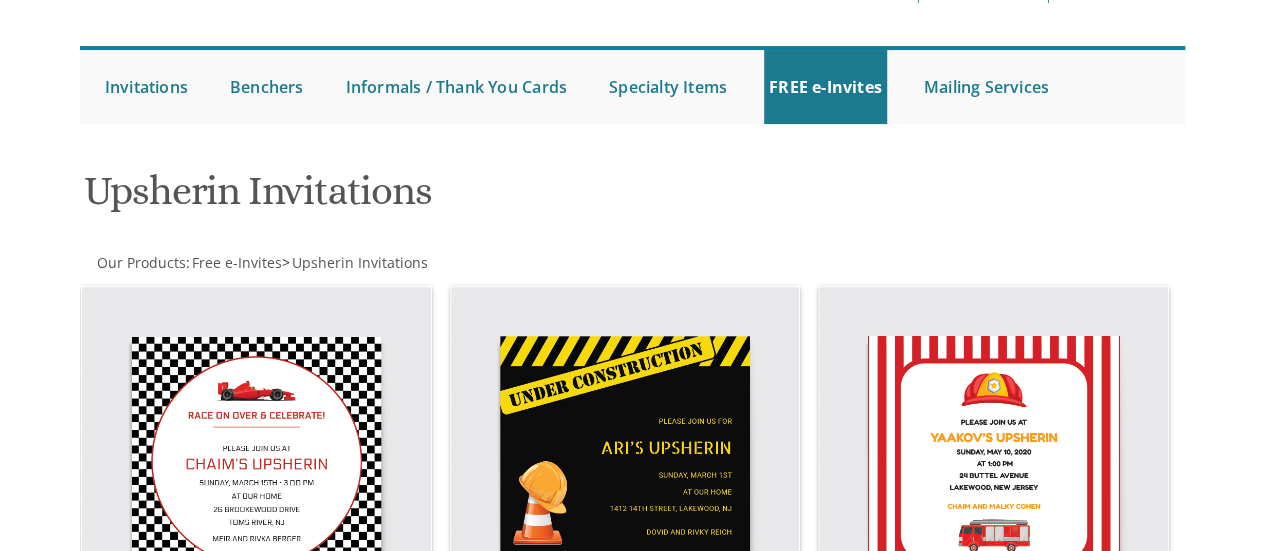 scroll, scrollTop: 244, scrollLeft: 0, axis: vertical 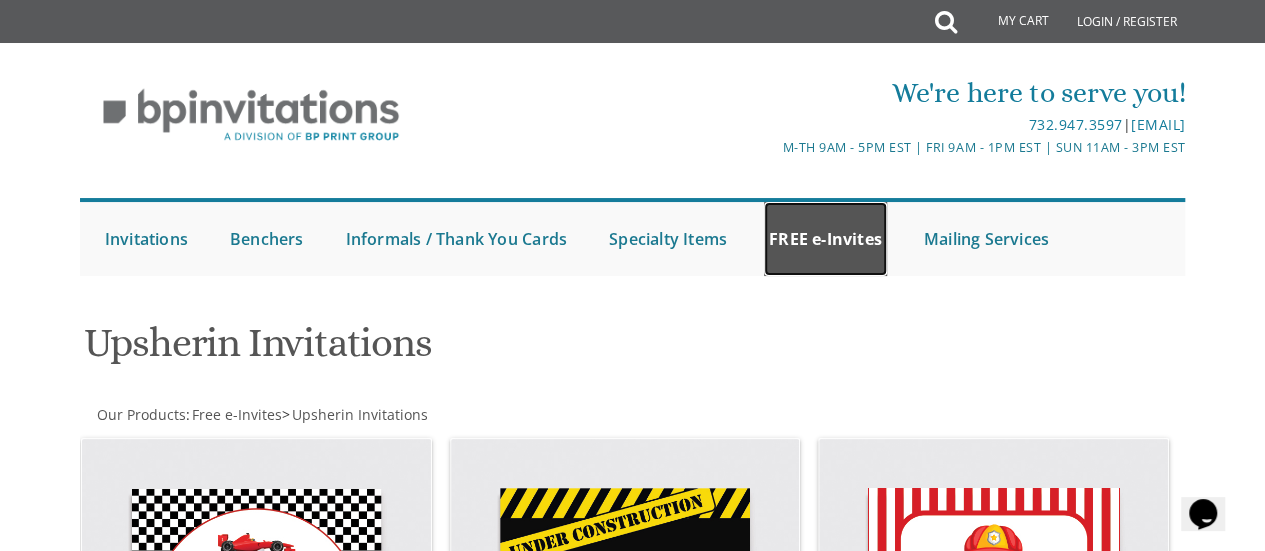 click on "FREE e-Invites" at bounding box center [825, 239] 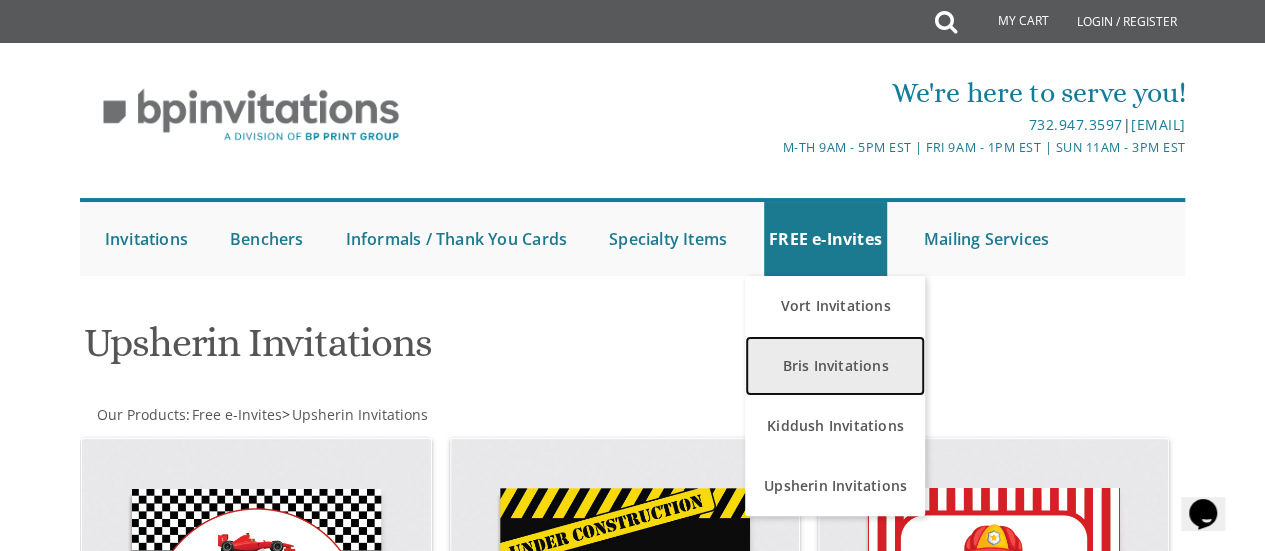 click on "Bris Invitations" at bounding box center (835, 366) 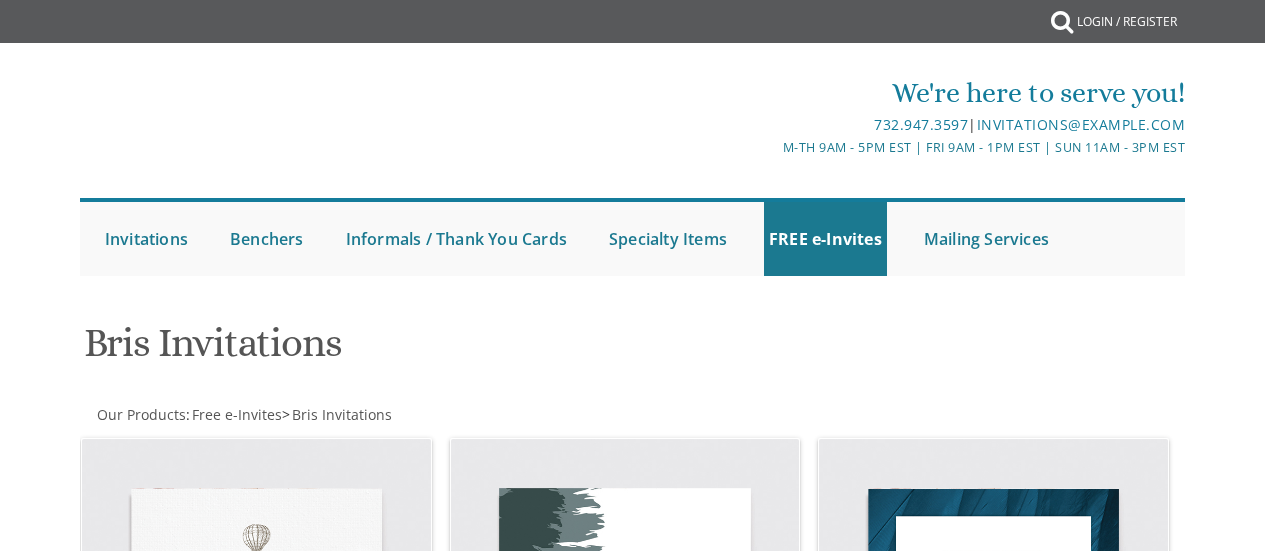 scroll, scrollTop: 0, scrollLeft: 0, axis: both 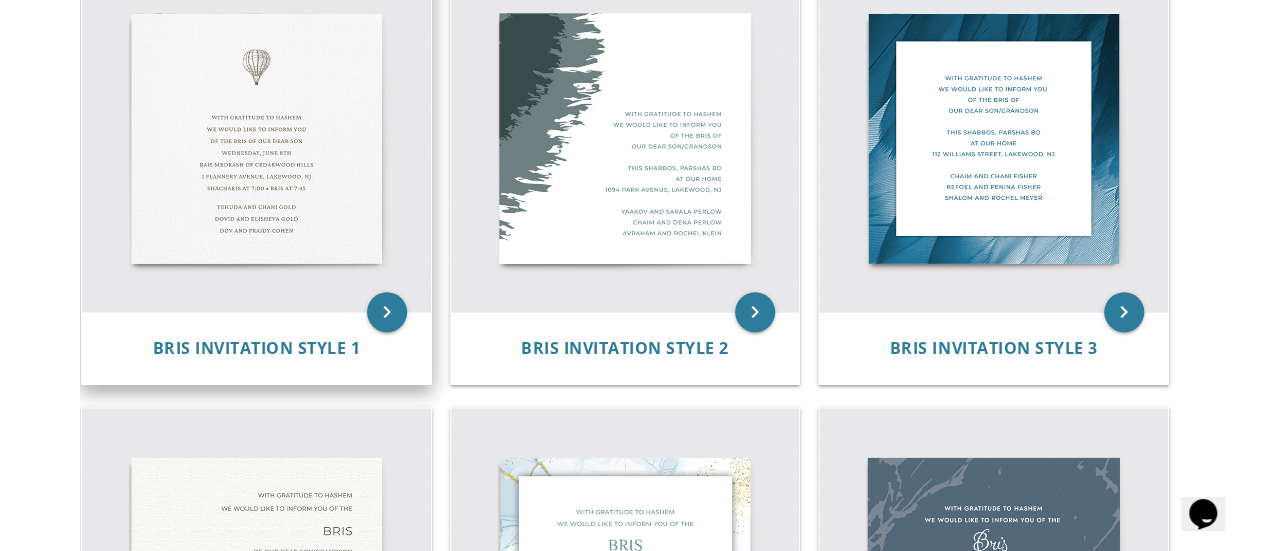 click at bounding box center (256, 138) 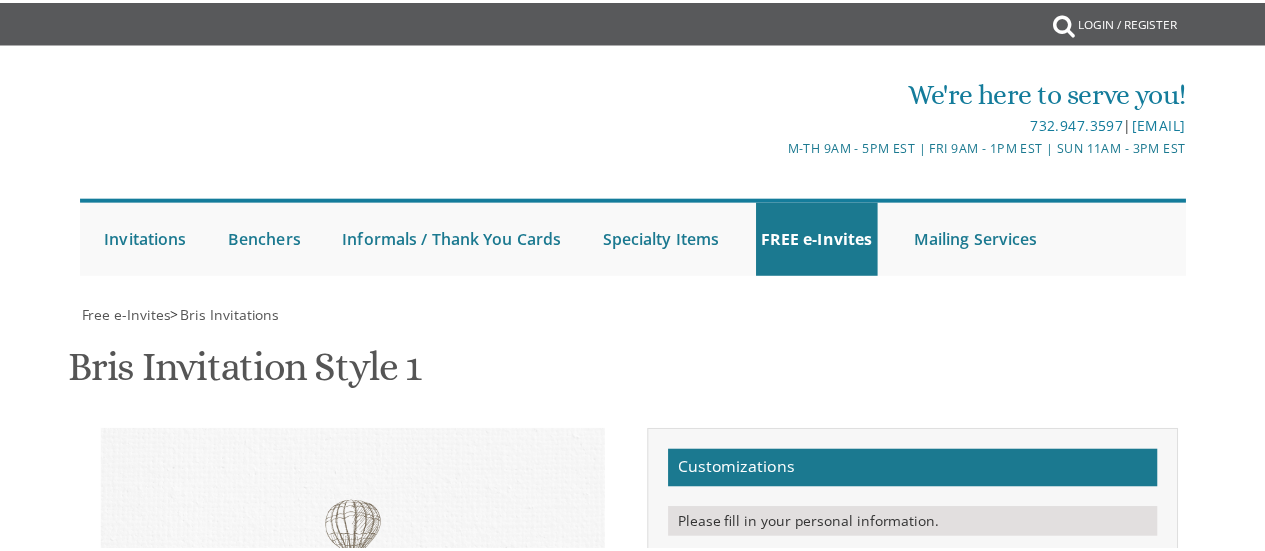 scroll, scrollTop: 0, scrollLeft: 0, axis: both 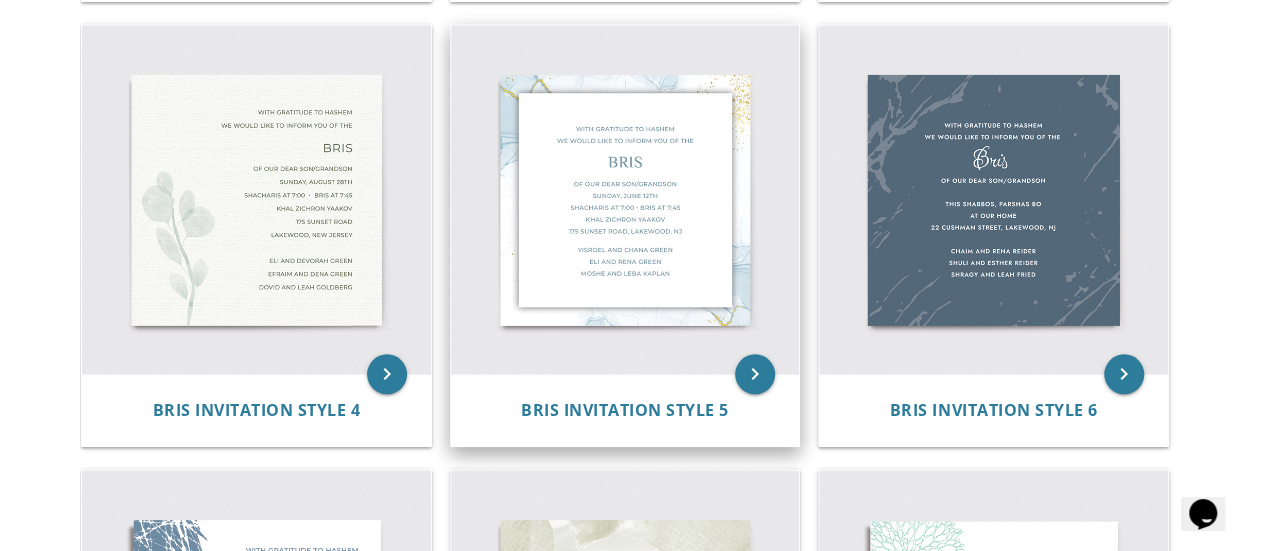 click at bounding box center (625, 199) 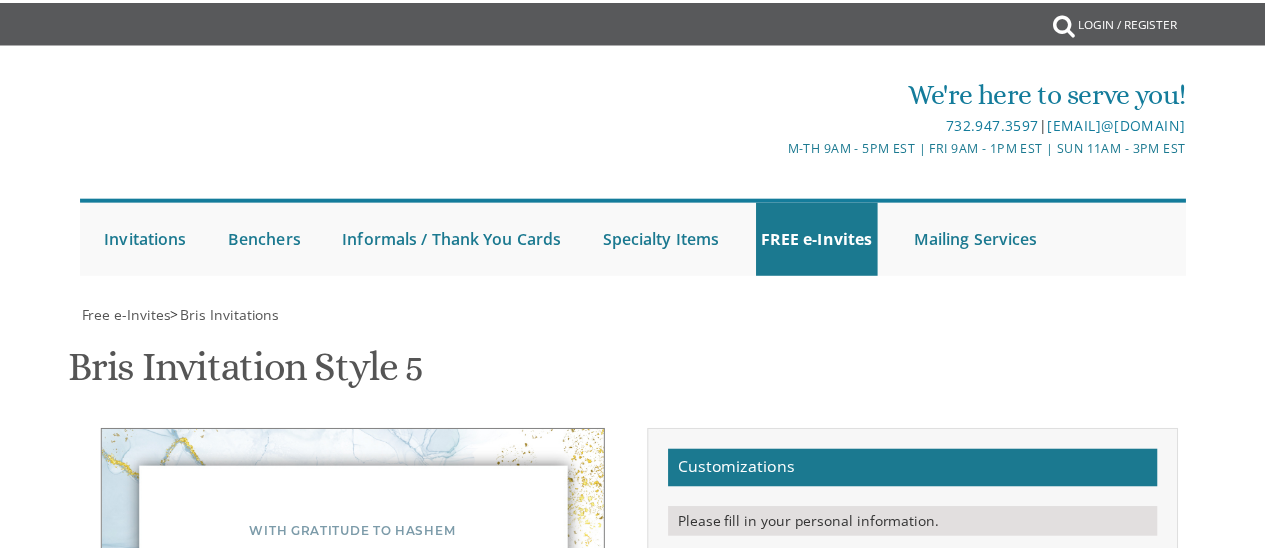 scroll, scrollTop: 0, scrollLeft: 0, axis: both 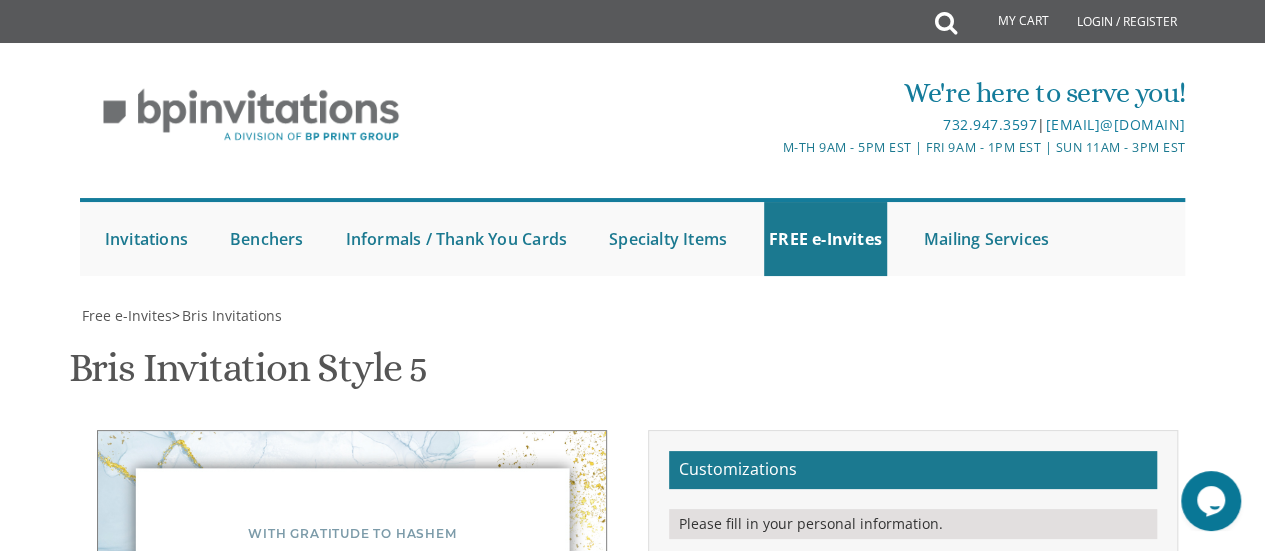 click on "Bris" at bounding box center [998, 644] 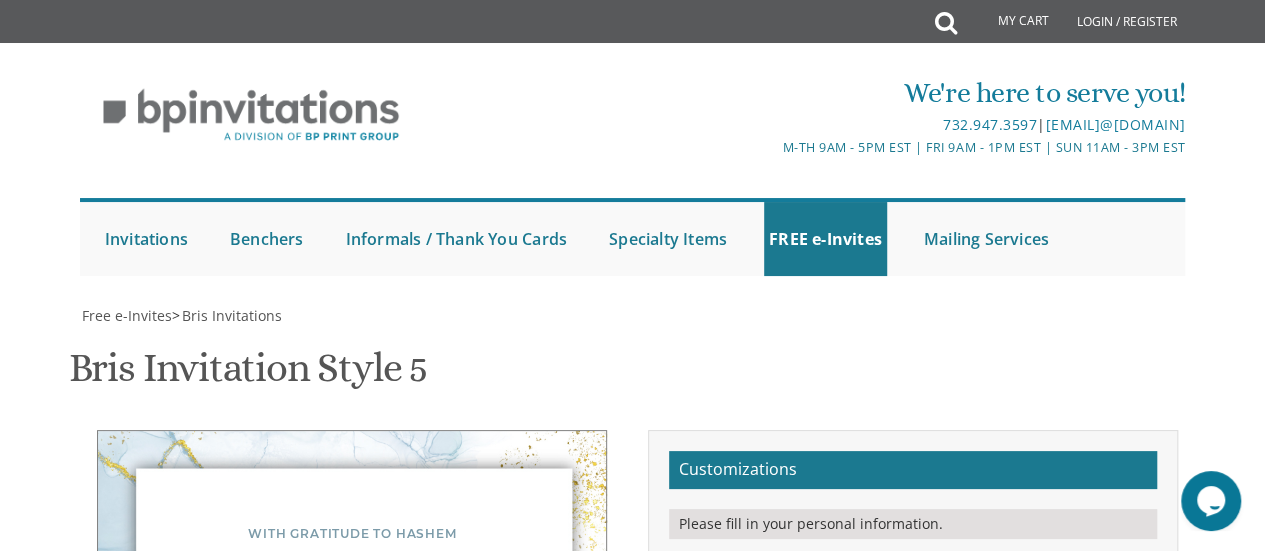 click on "With gratitude to Hashem
We would like to inform you of the" at bounding box center [998, 581] 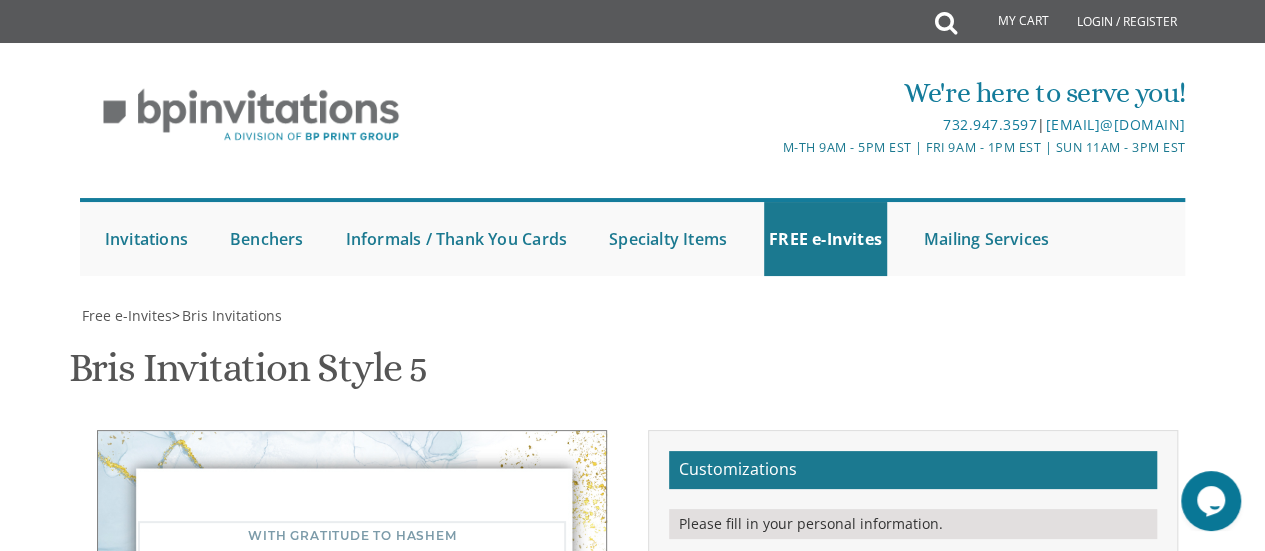type on "W" 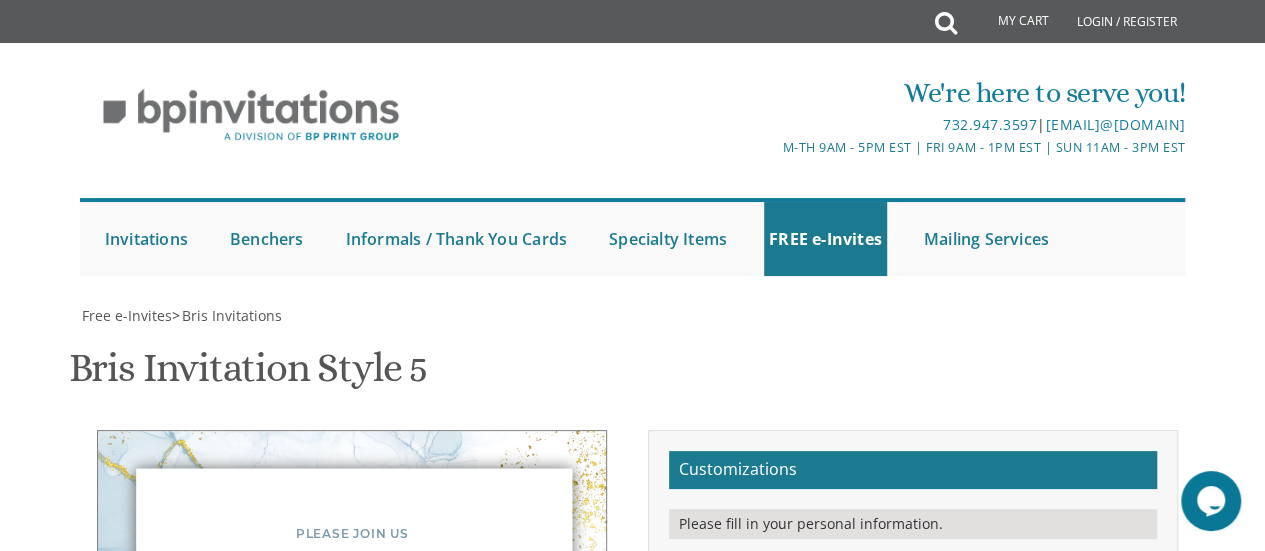 type on "B" 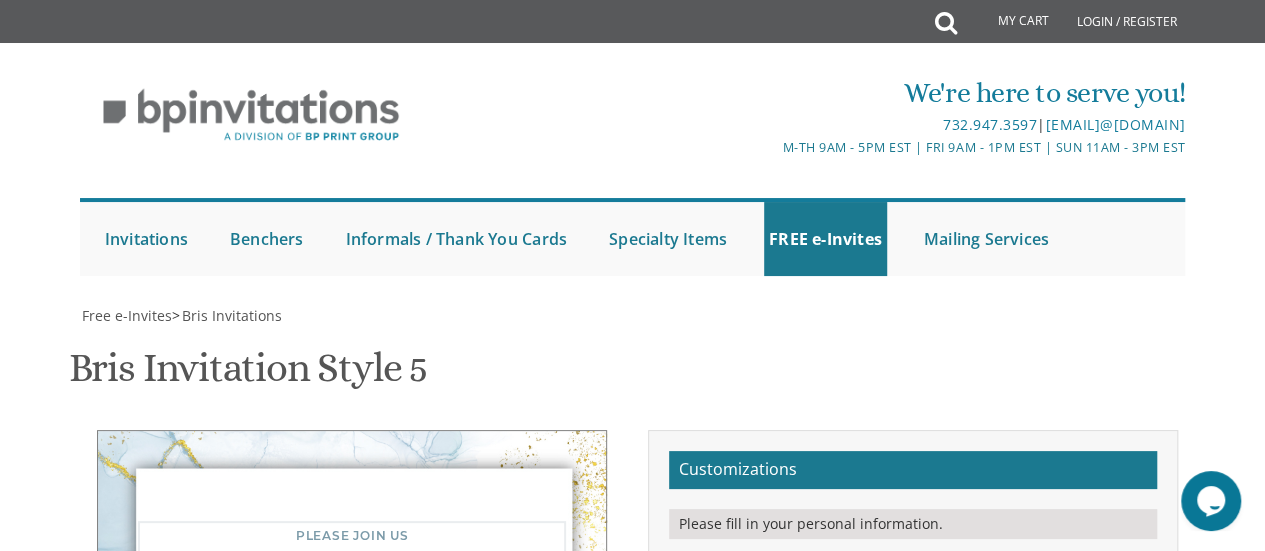 scroll, scrollTop: 0, scrollLeft: 0, axis: both 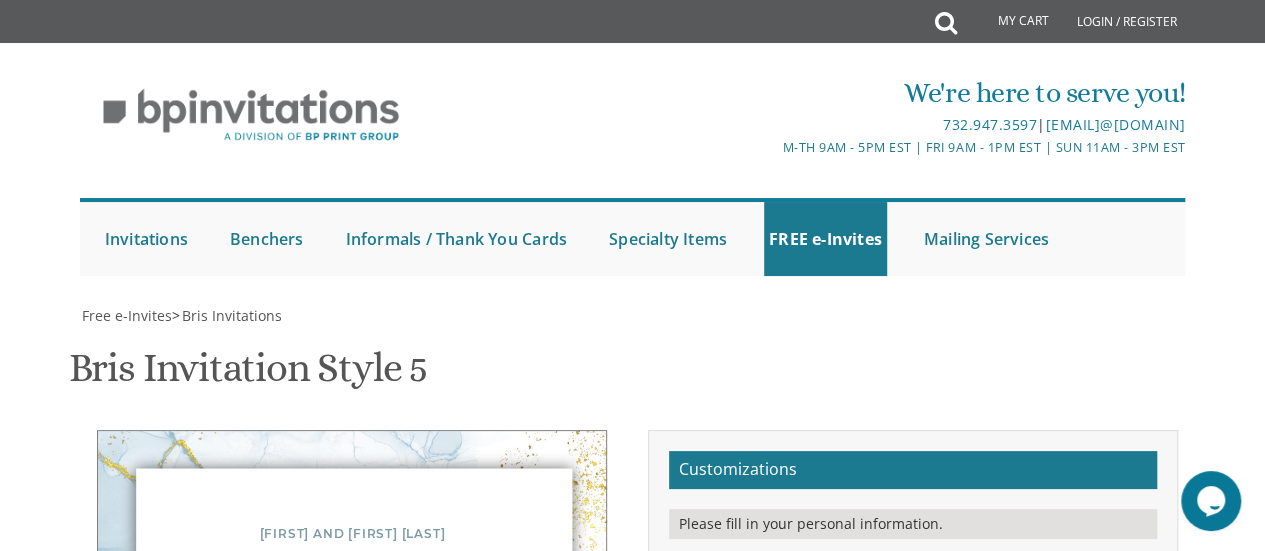 click on "With gratitude to Hashem
We would like to inform you of the" at bounding box center (998, 581) 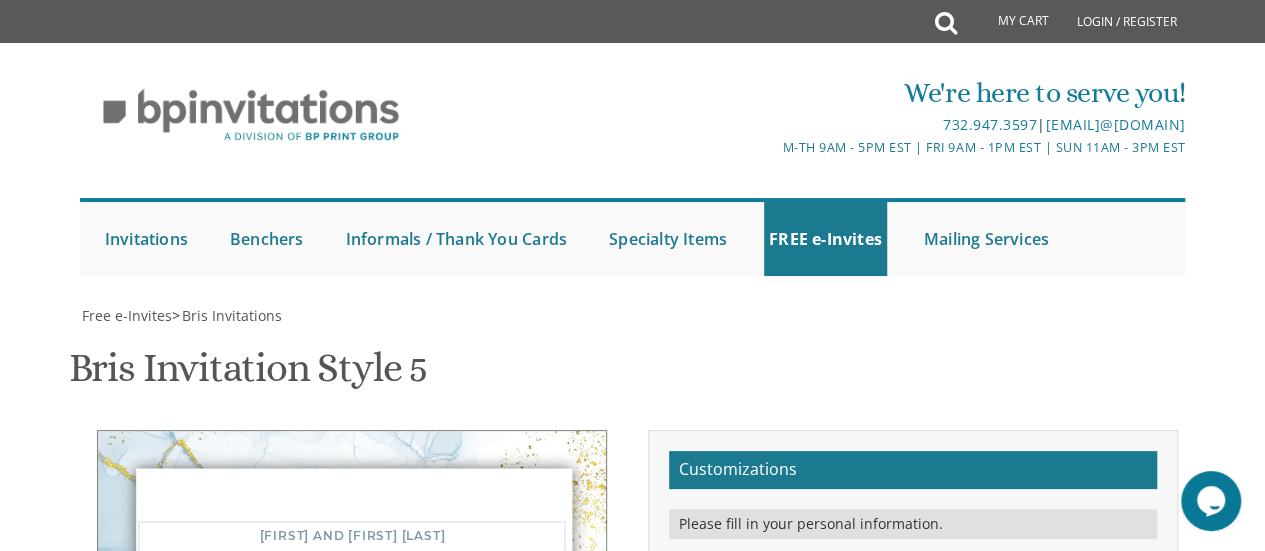 type on "Please join us as we celebrate
the Bar Mitzvah of our son" 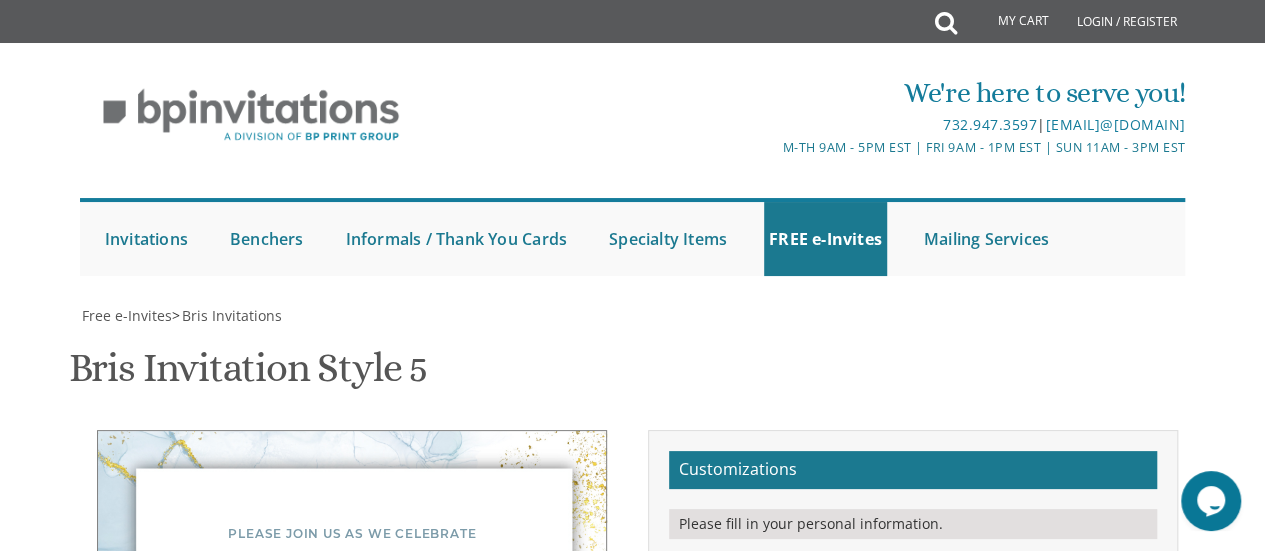scroll, scrollTop: 380, scrollLeft: 0, axis: vertical 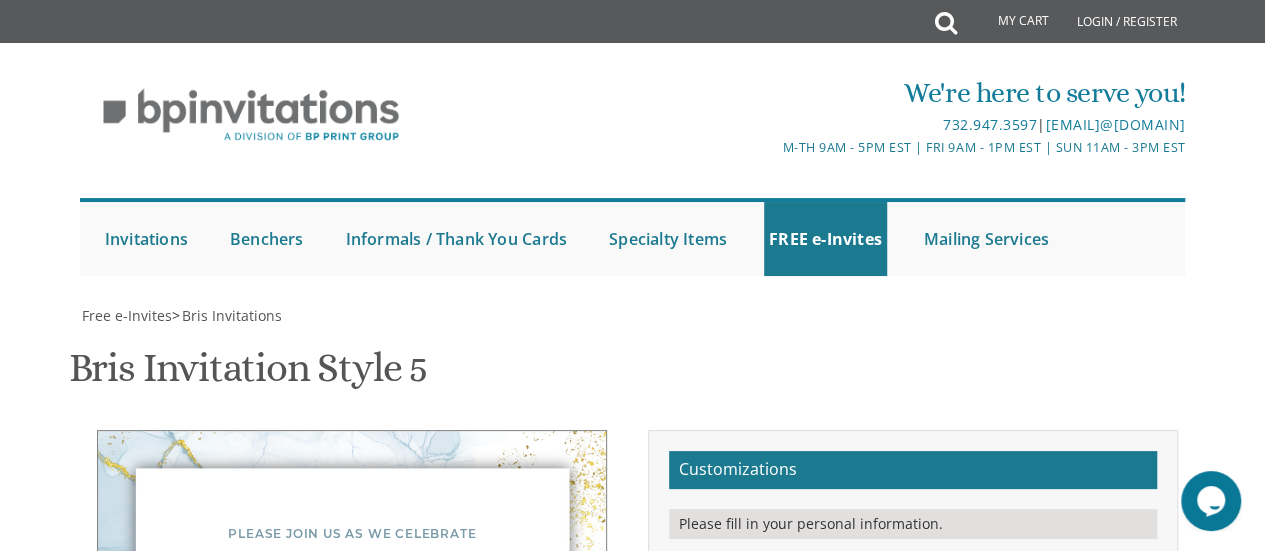 drag, startPoint x: 1011, startPoint y: 339, endPoint x: 782, endPoint y: 338, distance: 229.00218 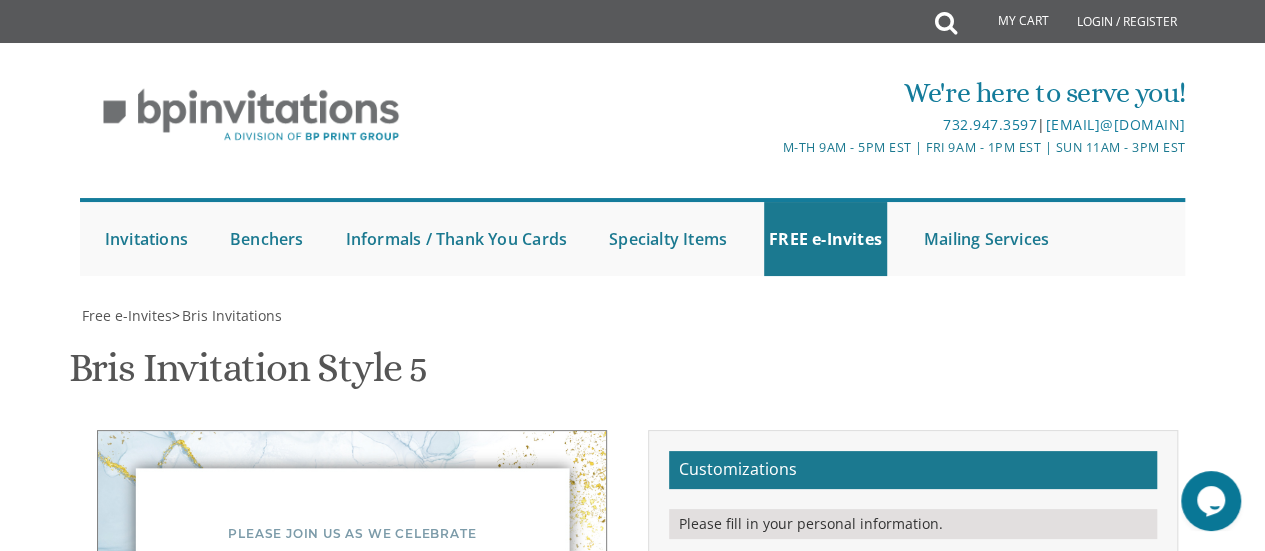 click on "Edit Grandparents:" at bounding box center (742, 826) 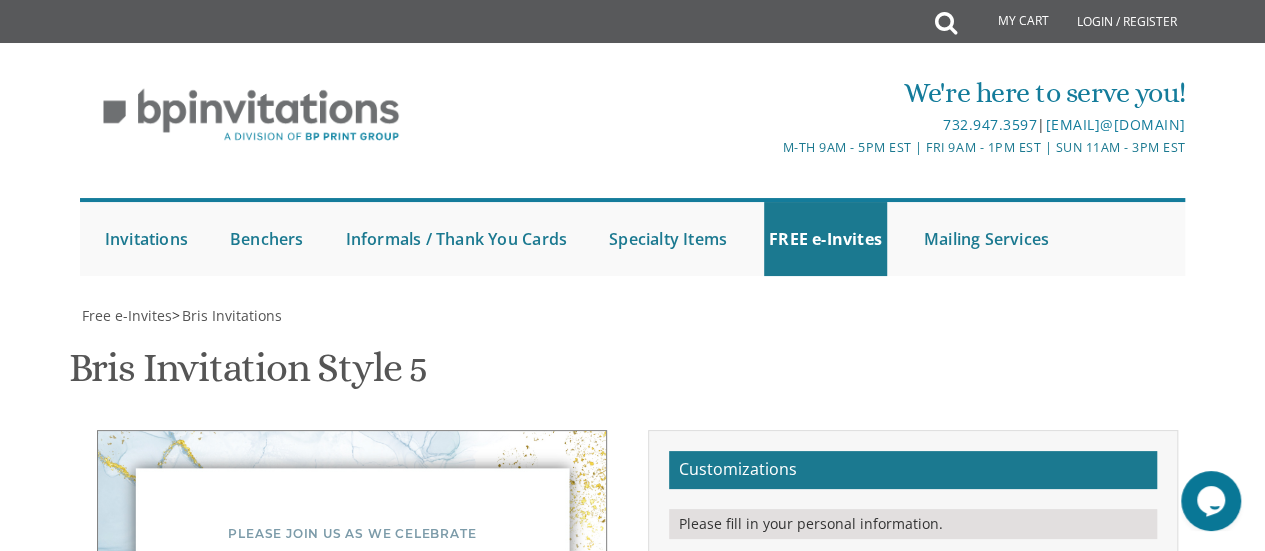 click on "Yisroel and Chana Green
Eli and Rena Green
Moshe and Leba Kaplan" at bounding box center (998, 855) 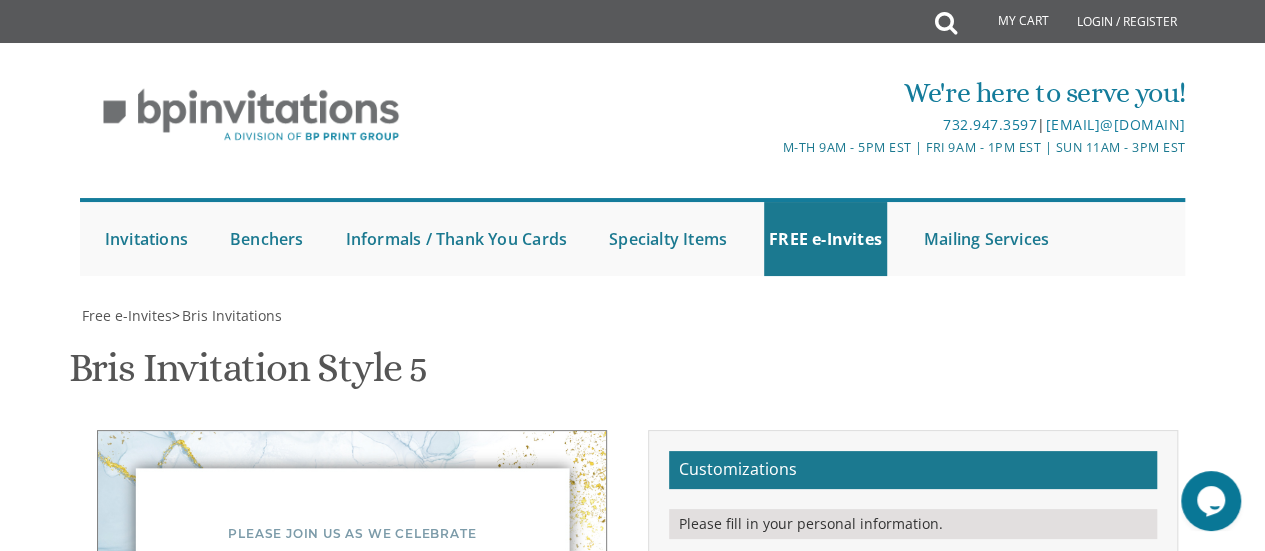 click on "Email Address*" at bounding box center (913, 953) 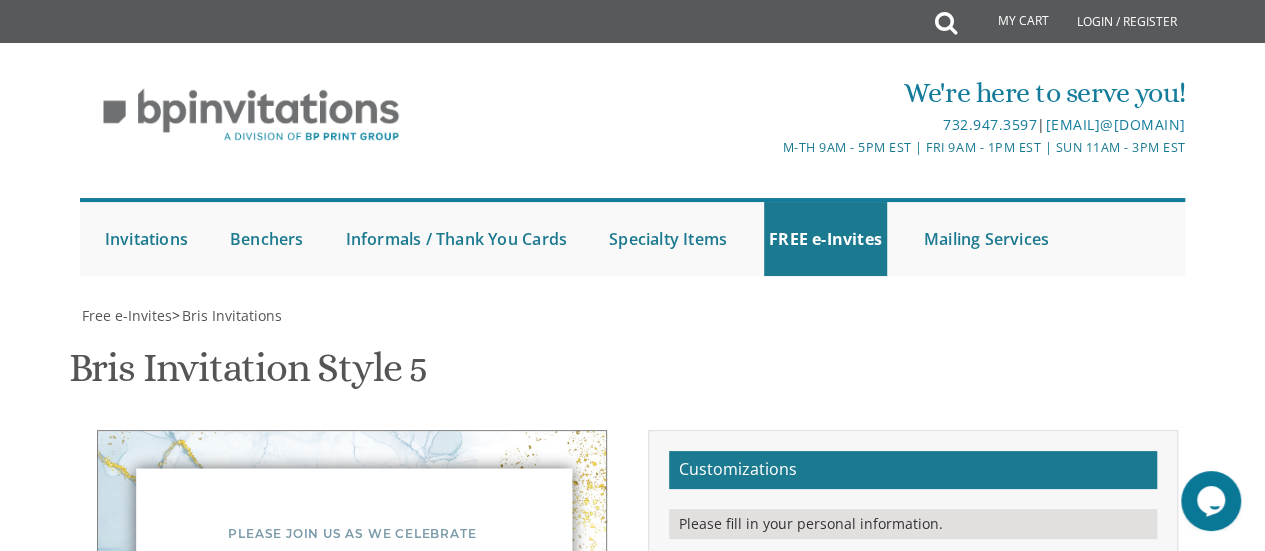 drag, startPoint x: 1076, startPoint y: 273, endPoint x: 980, endPoint y: 263, distance: 96.519424 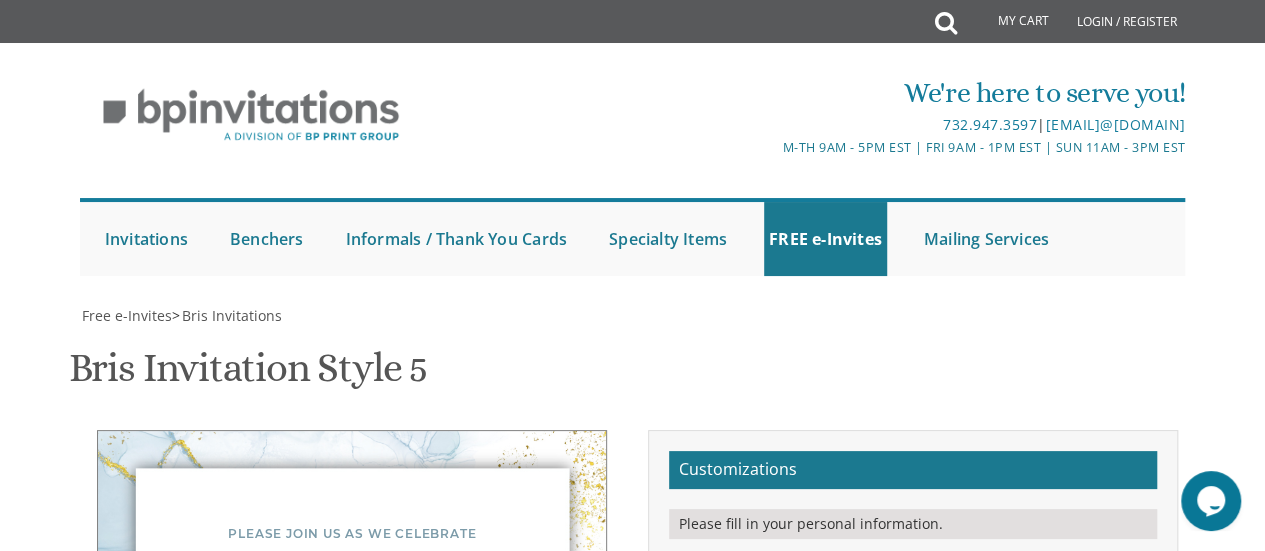 click on "My Cart
Total:
View Cart   Item(s)
Submit
My Cart
Total:
View Cart   Item(s)
Login / Register
|" at bounding box center (632, 818) 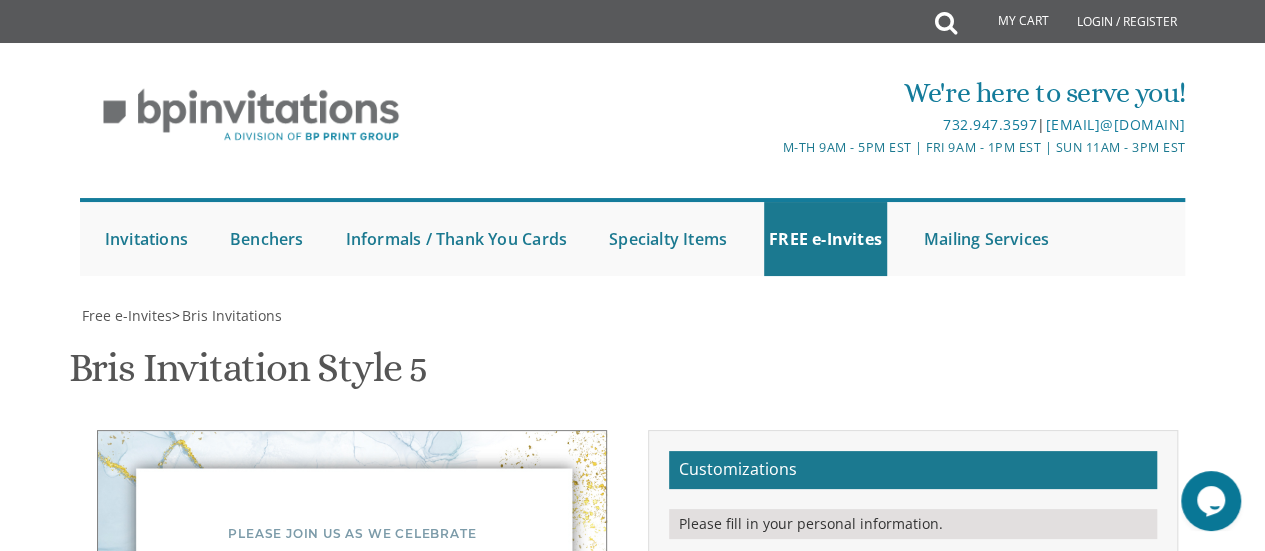 drag, startPoint x: 911, startPoint y: 323, endPoint x: 844, endPoint y: 317, distance: 67.26812 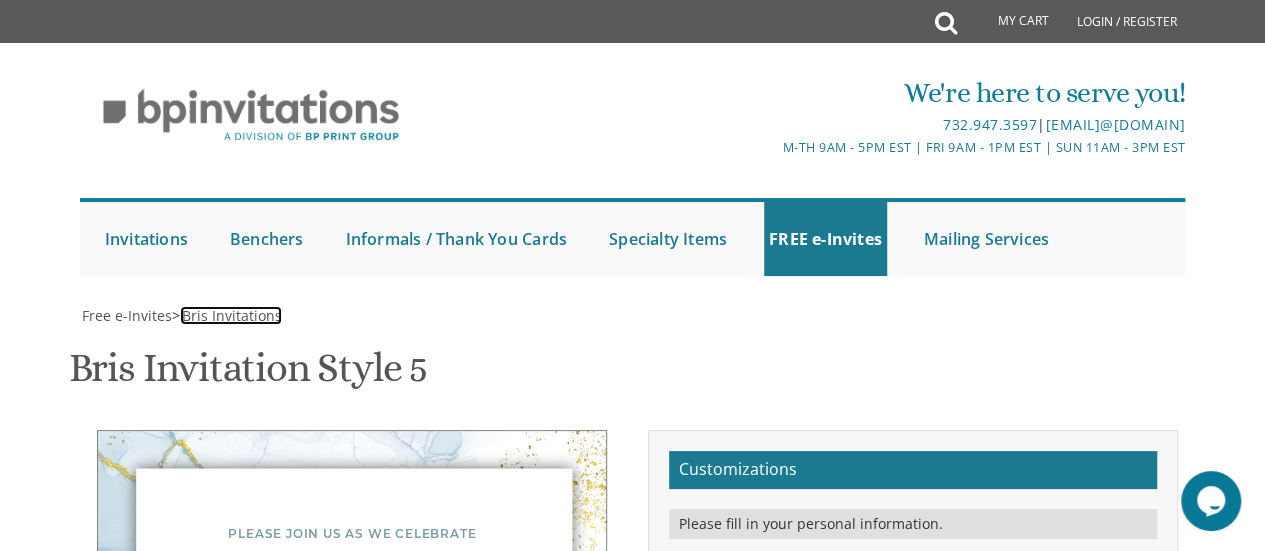 click on "Bris Invitations" at bounding box center [232, 315] 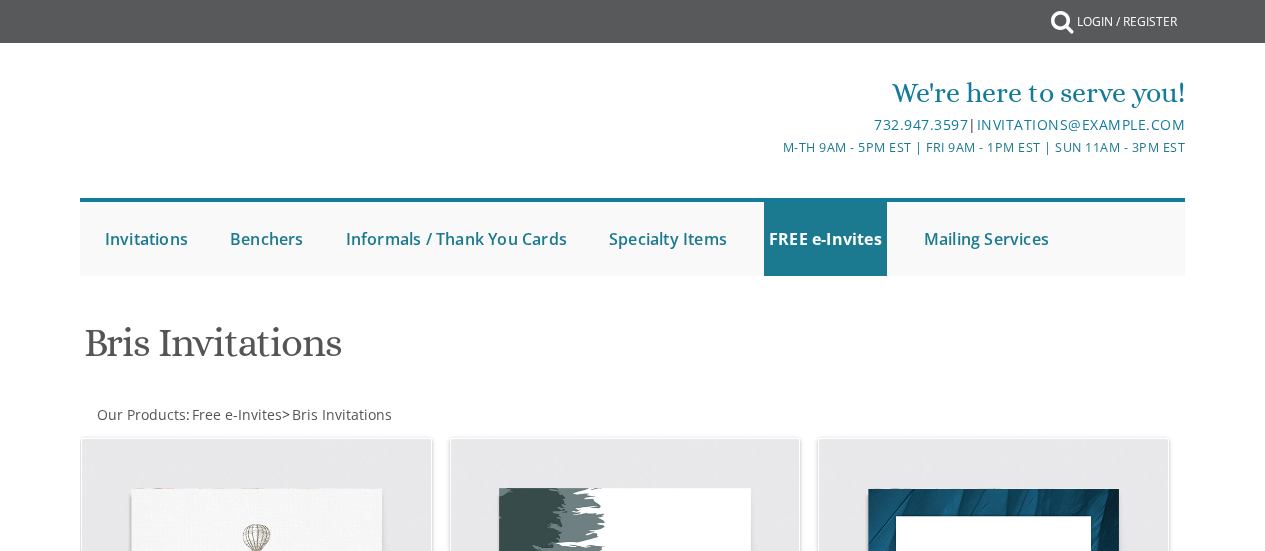 scroll, scrollTop: 0, scrollLeft: 0, axis: both 